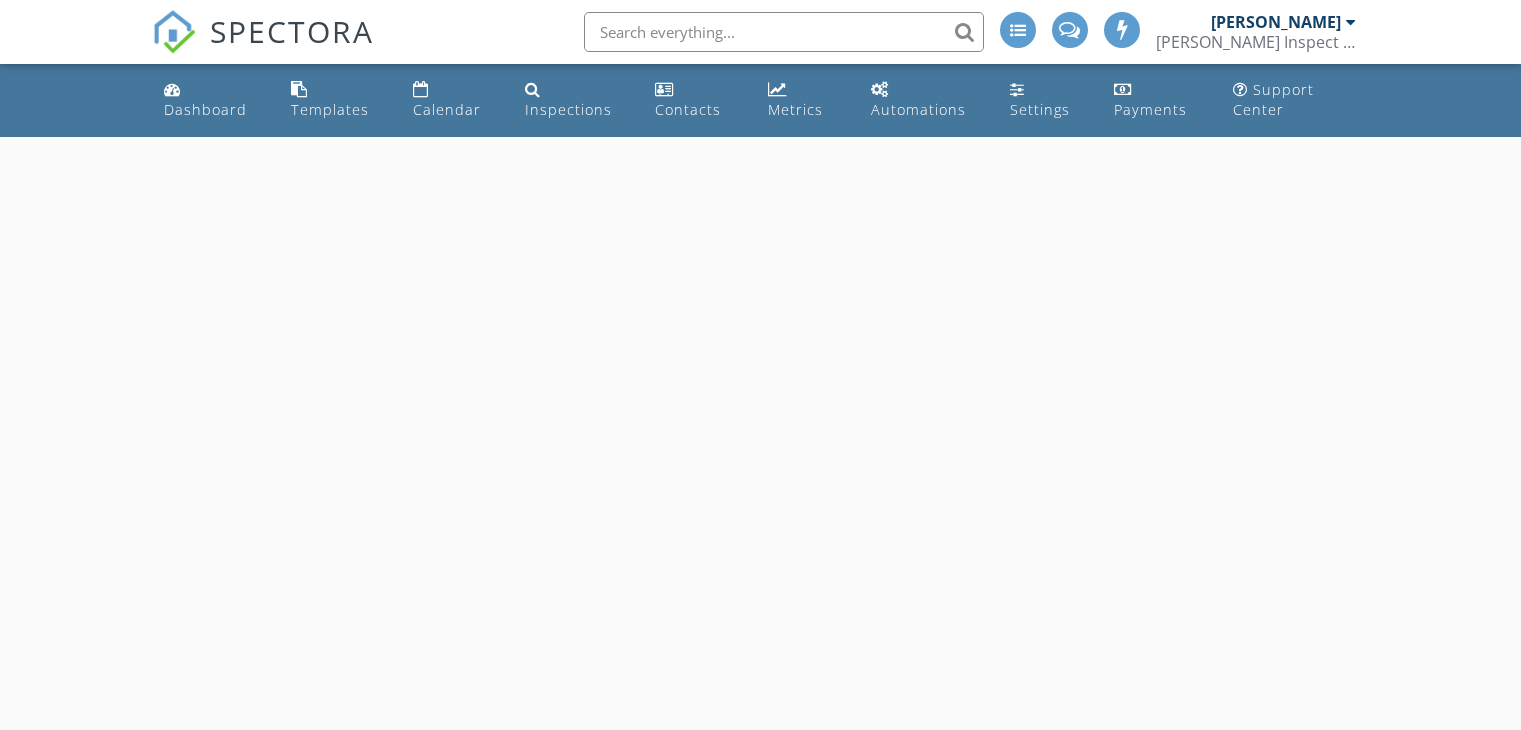 scroll, scrollTop: 0, scrollLeft: 0, axis: both 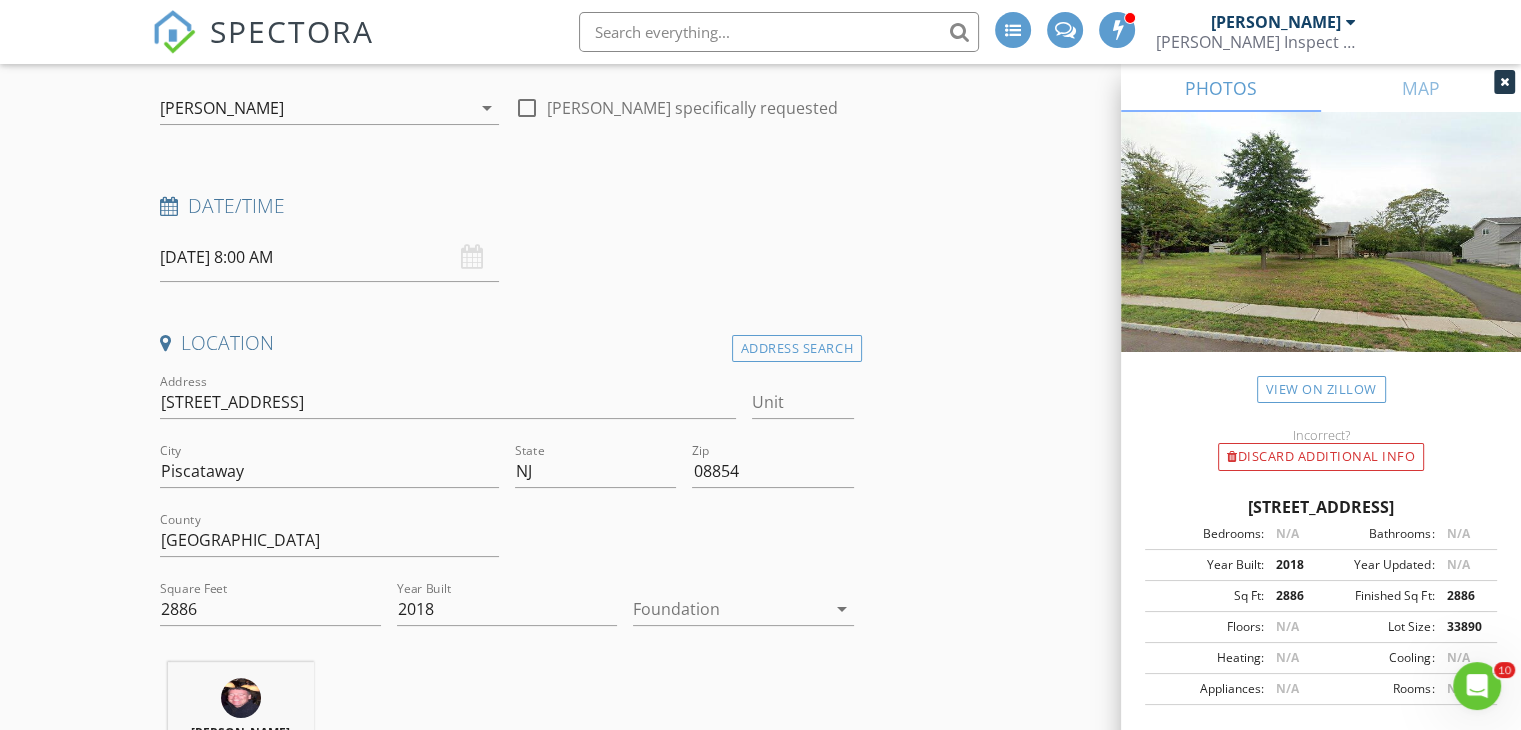 click on "07/11/2025 8:00 AM" at bounding box center (329, 257) 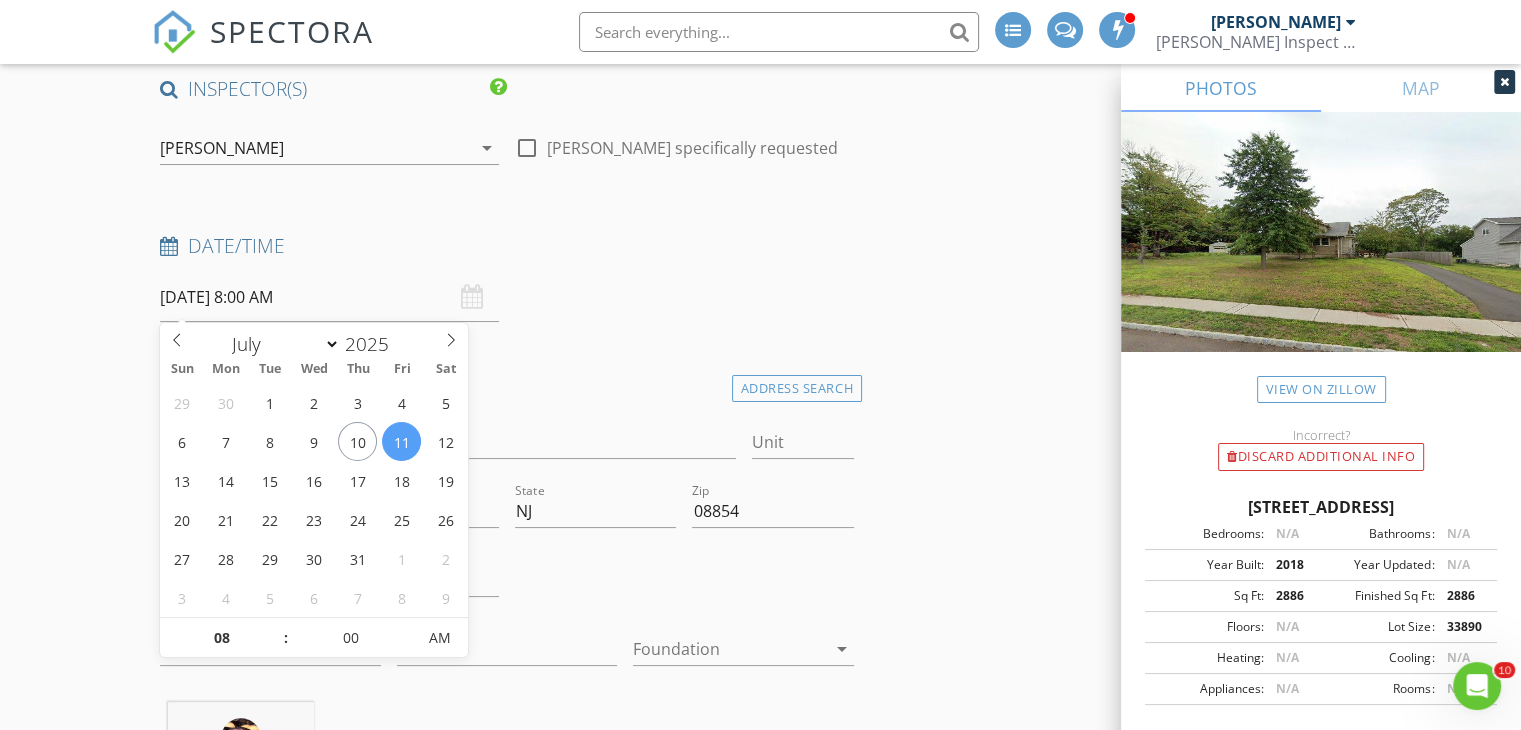 scroll, scrollTop: 0, scrollLeft: 0, axis: both 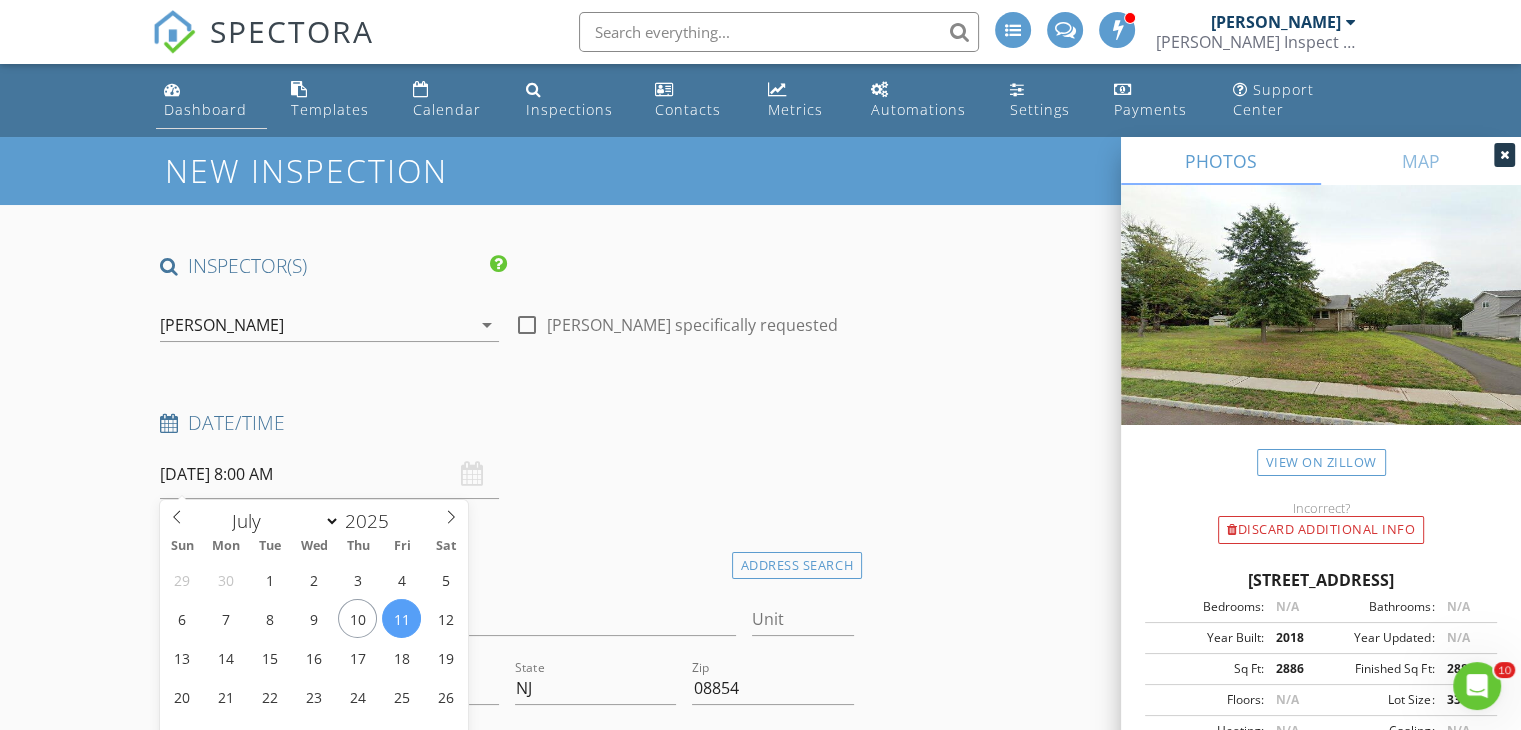 click on "Dashboard" at bounding box center [211, 100] 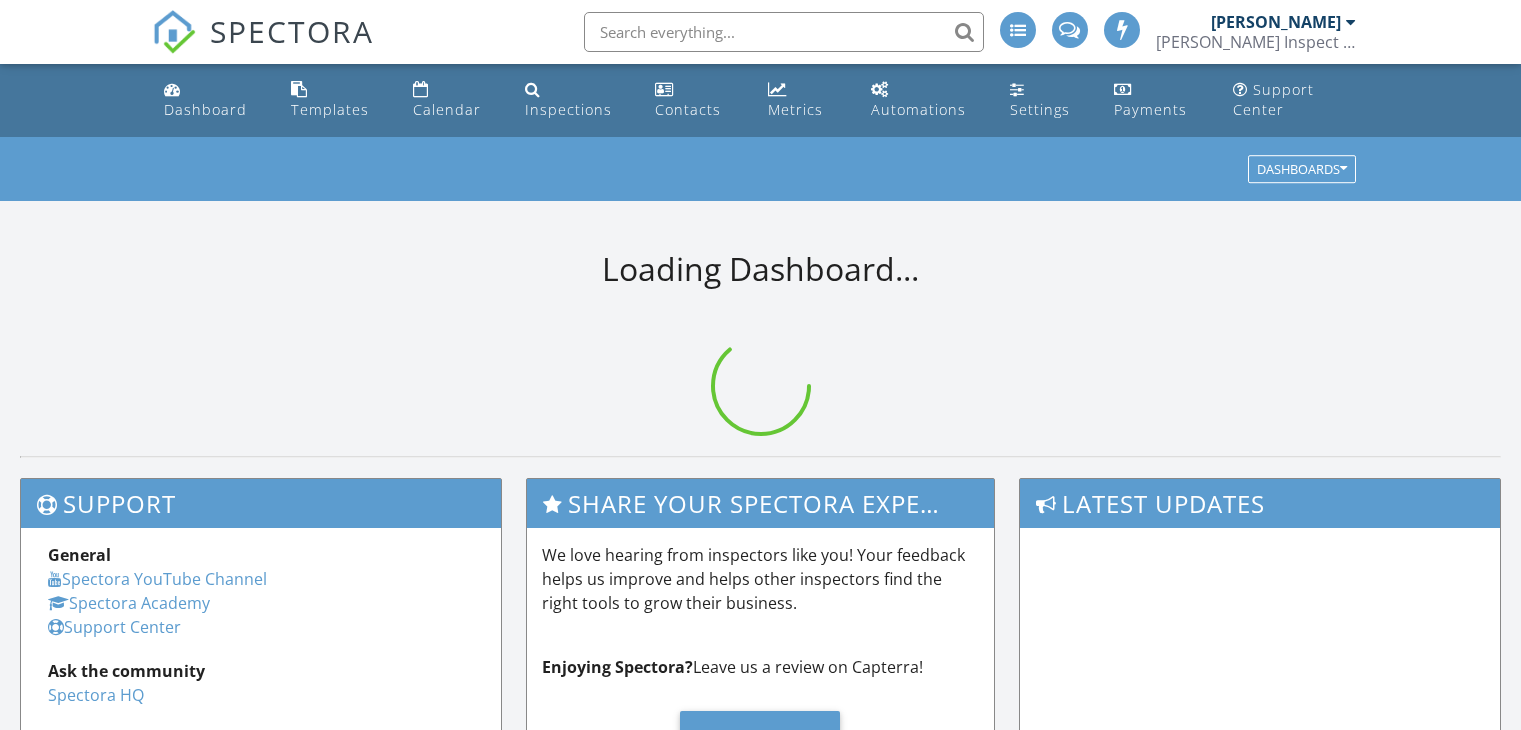 scroll, scrollTop: 0, scrollLeft: 0, axis: both 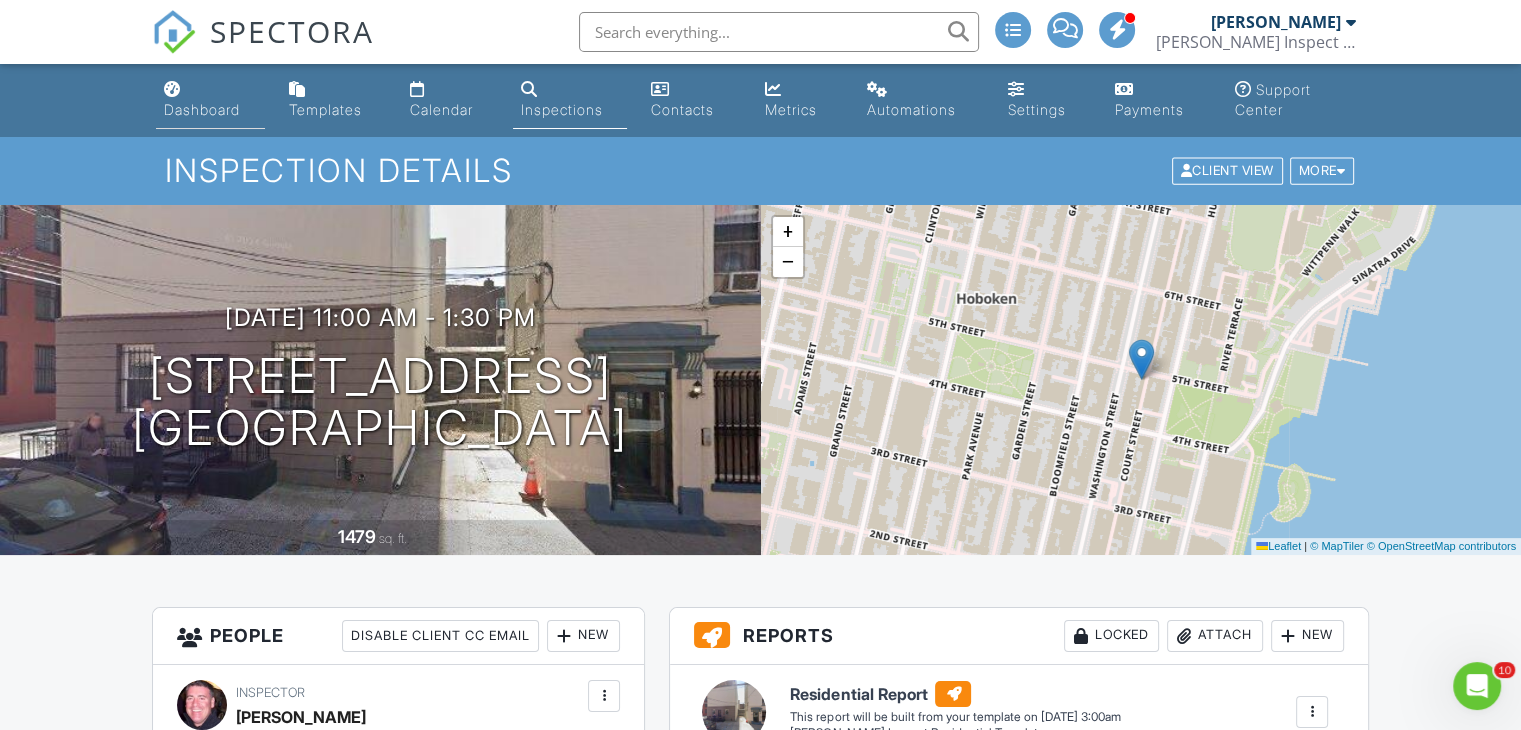 click on "Dashboard" at bounding box center [210, 100] 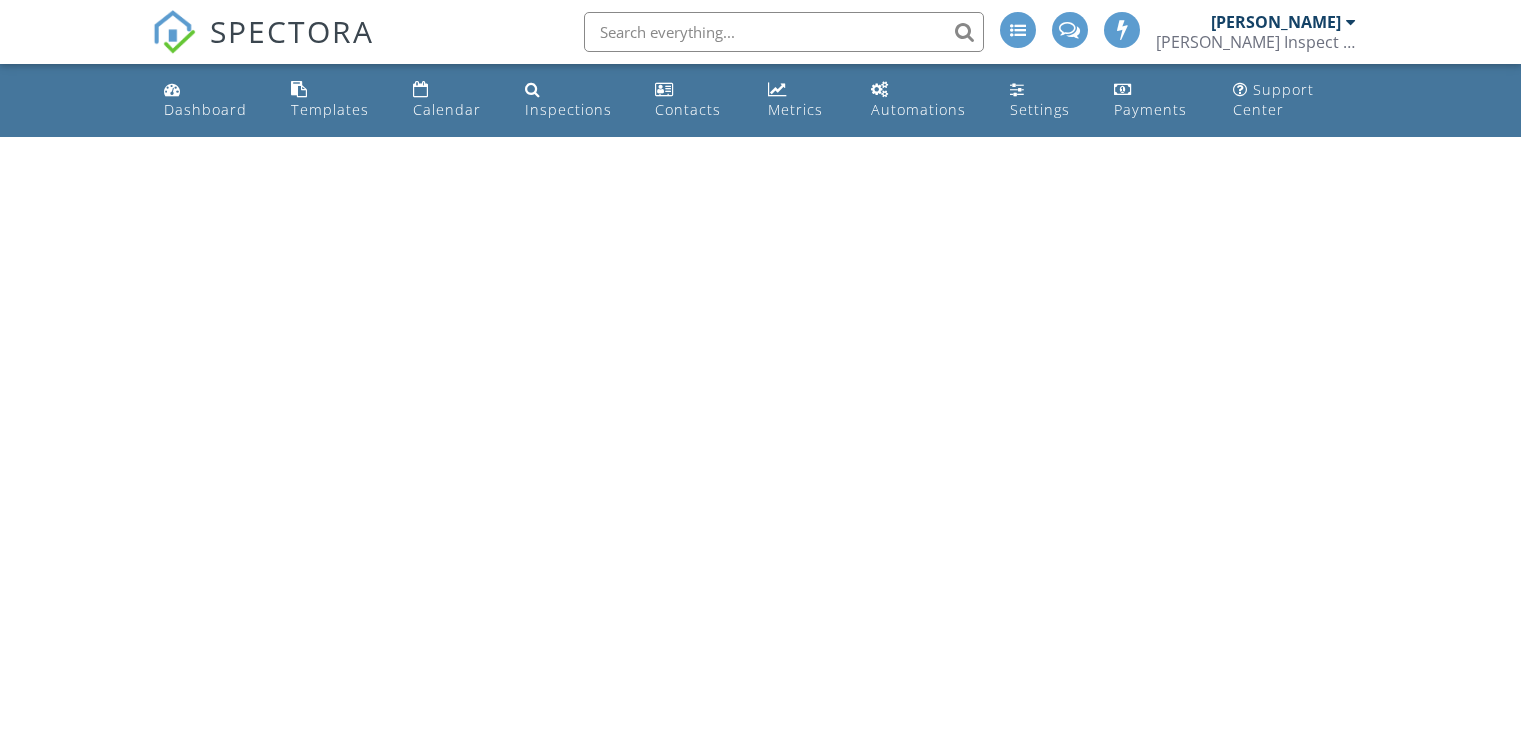 scroll, scrollTop: 0, scrollLeft: 0, axis: both 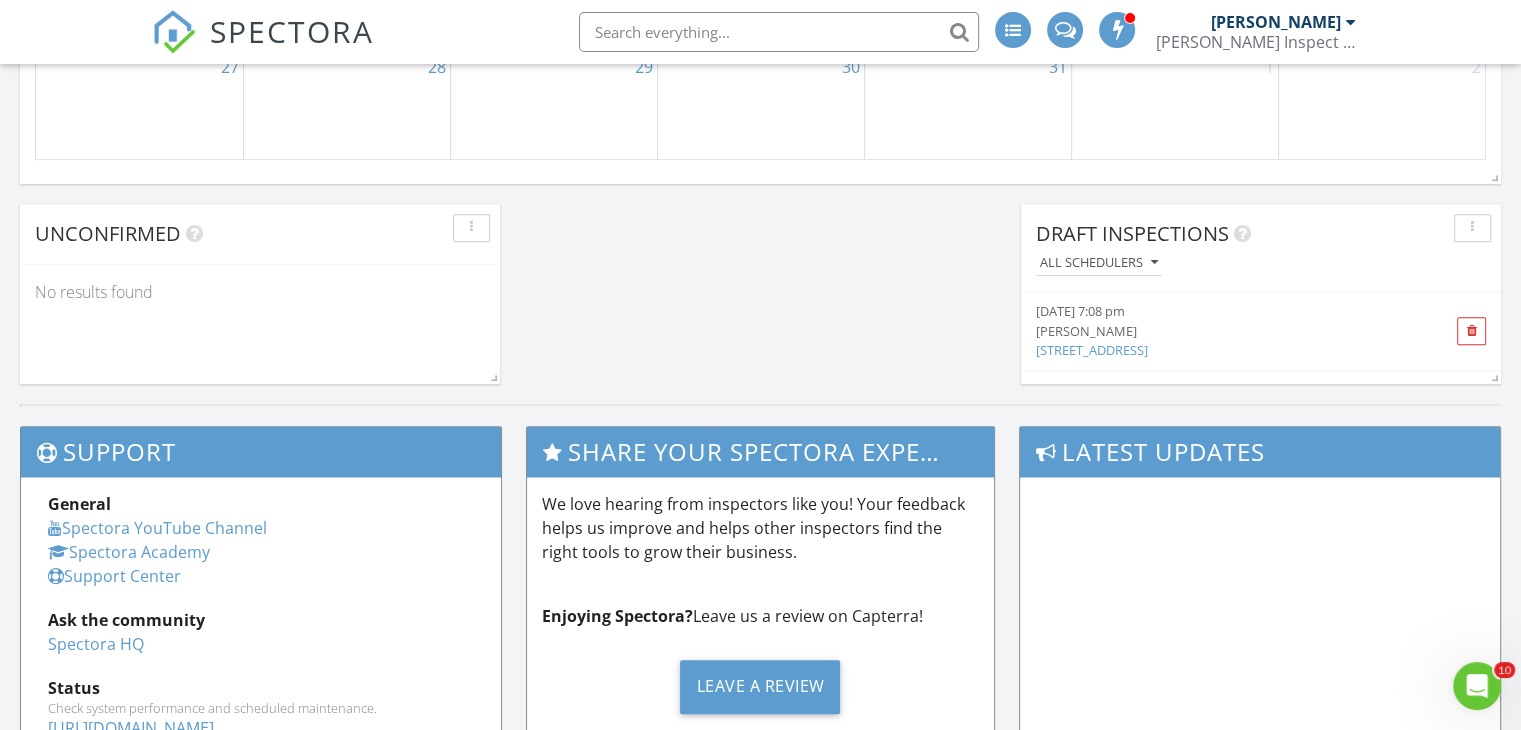 click at bounding box center (760, 415) 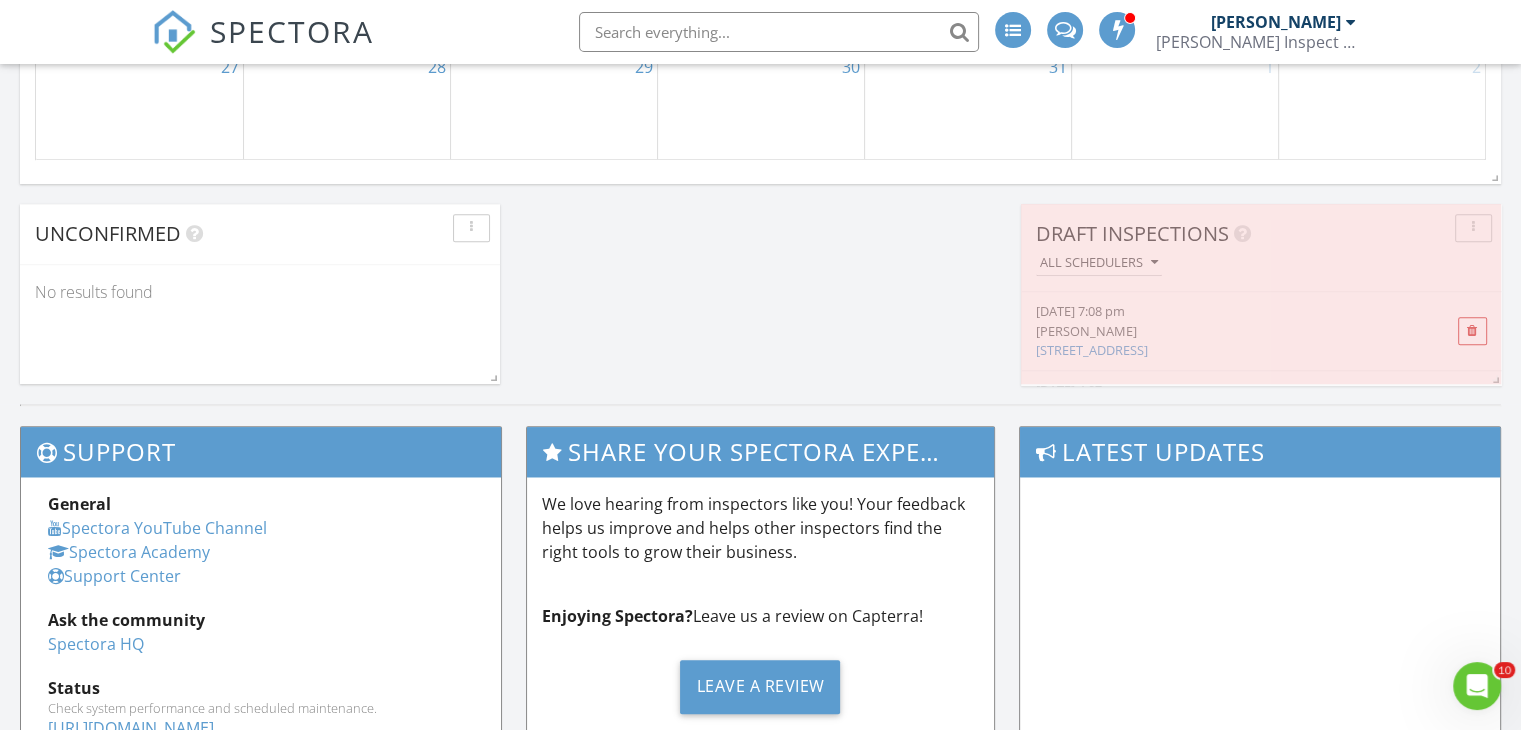 click at bounding box center (1492, 376) 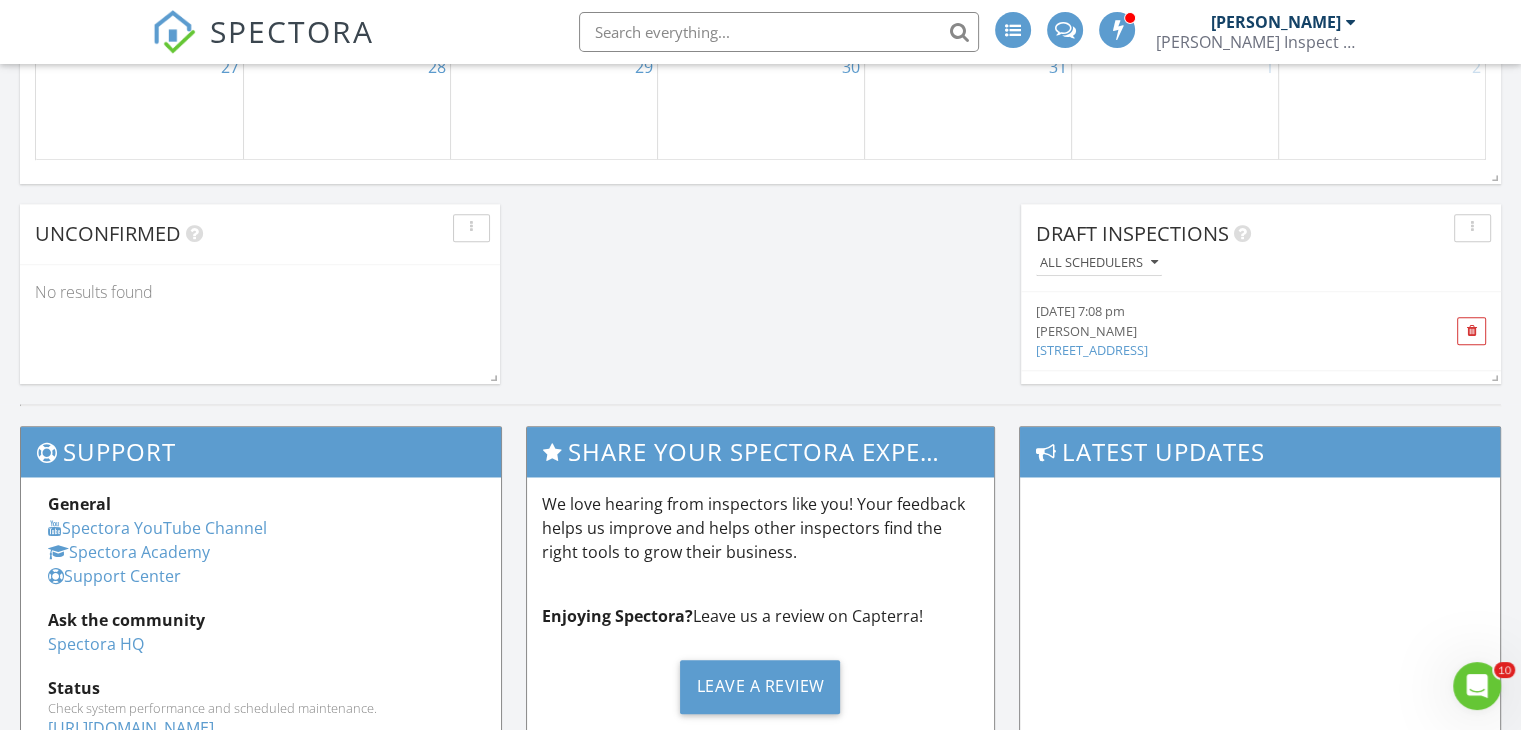 click on "Today
Ken Einhorn
No results found       New Inspection     New Quote         Map               + − Leaflet  |  © MapTiler   © OpenStreetMap contributors     In Progress
Ken Einhorn
07/03/25 8:00 am   75b Pine View Ave, Keansburg, NJ 07734
Ken Einhorn
07/03/25 12:00 pm   75 Pineview Avenue, Keansburg, NJ 07734
Ken Einhorn
Calendar                 July 2025 today list day week cal wk 4 wk month Sun Mon Tue Wed Thu Fri Sat 29
9a - 1p
Slap
30
9a - 11:30a
1033 Salem Rd, Burlington 08016
1
9a - 1p
Slap
2" at bounding box center [760, -506] 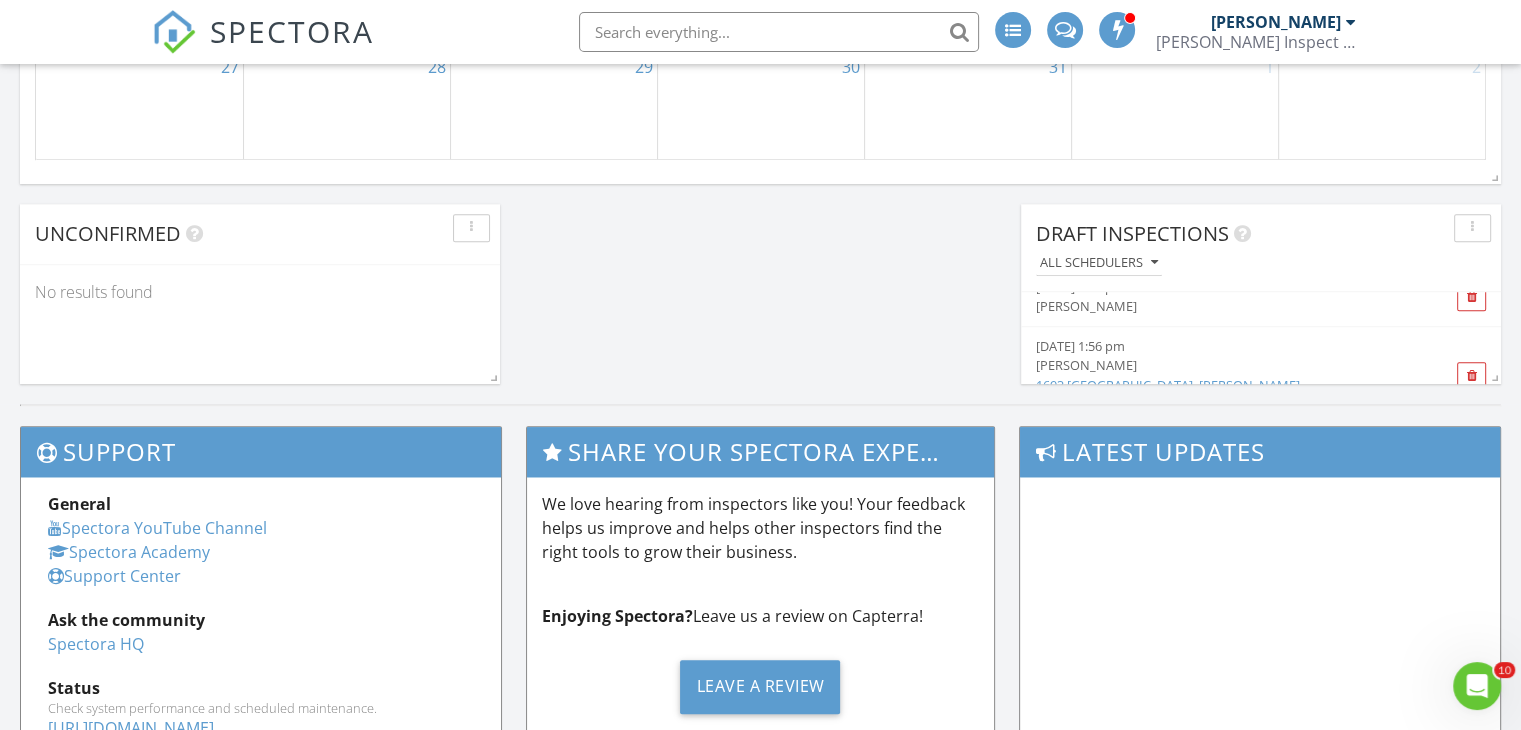 scroll, scrollTop: 122, scrollLeft: 0, axis: vertical 